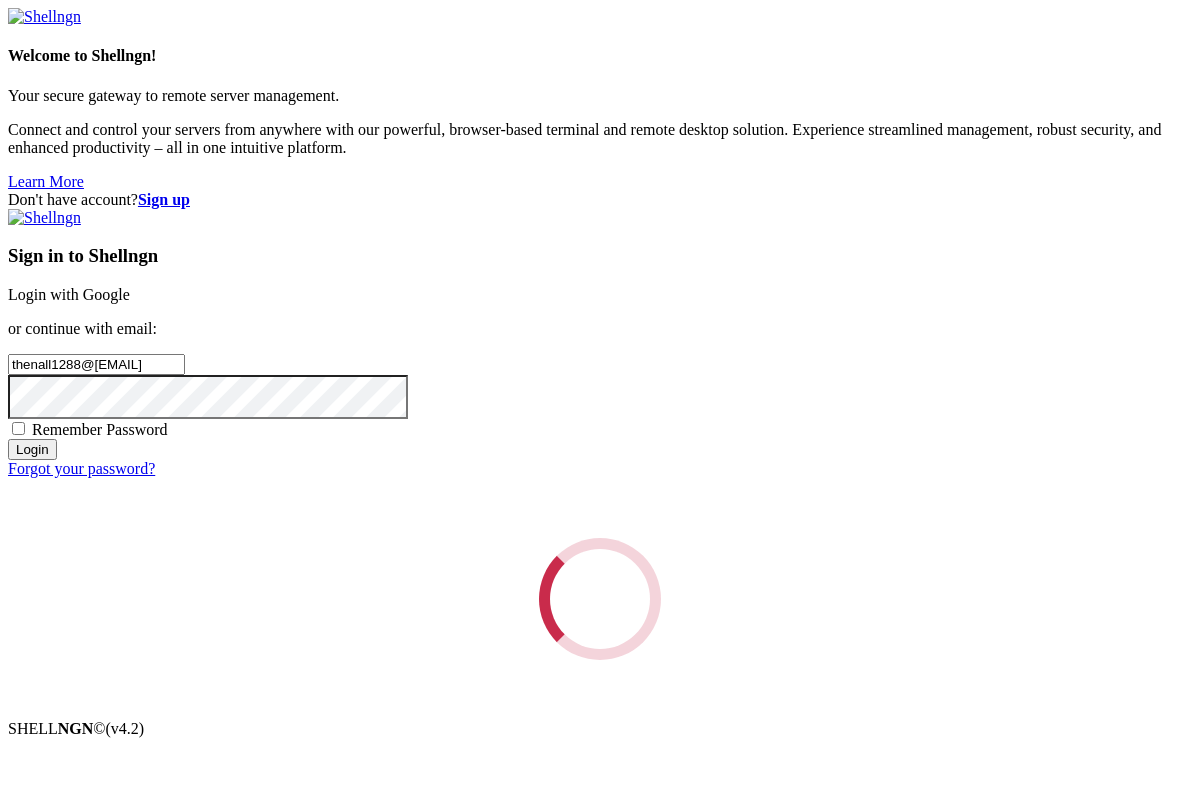 scroll, scrollTop: 0, scrollLeft: 0, axis: both 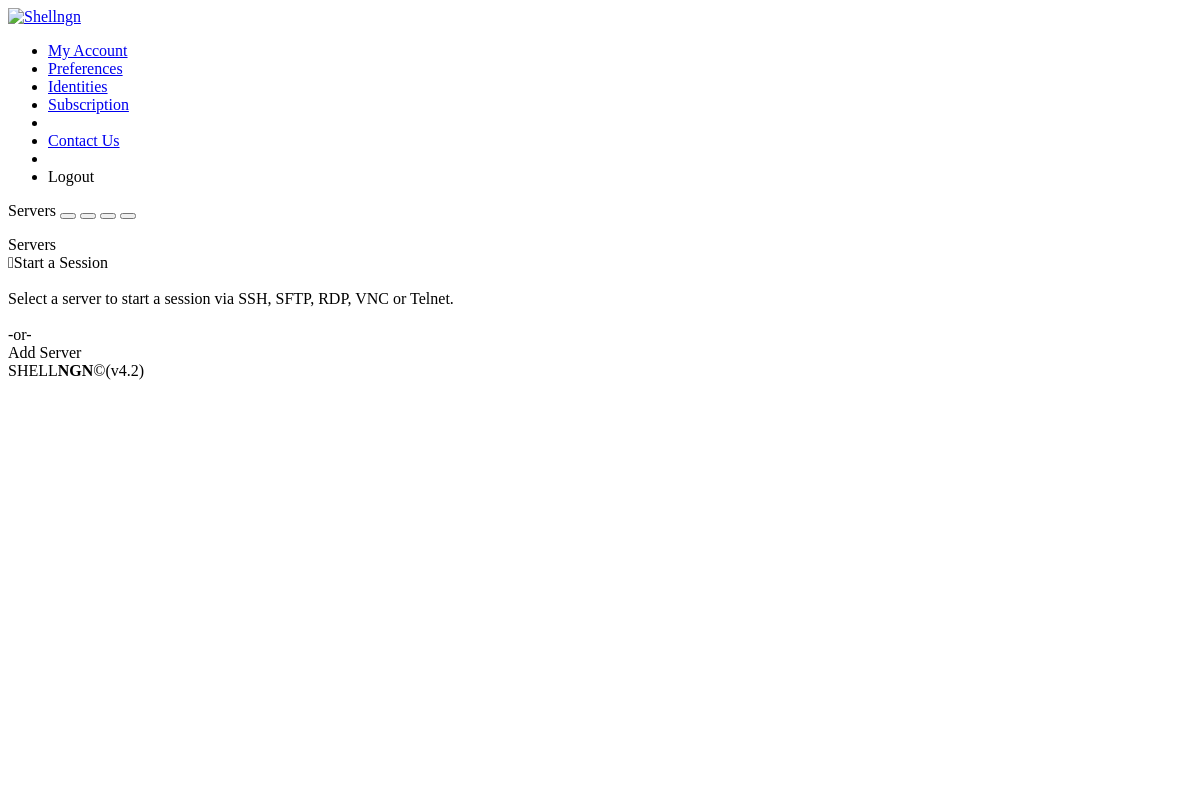 click on "Add Server" at bounding box center (600, 353) 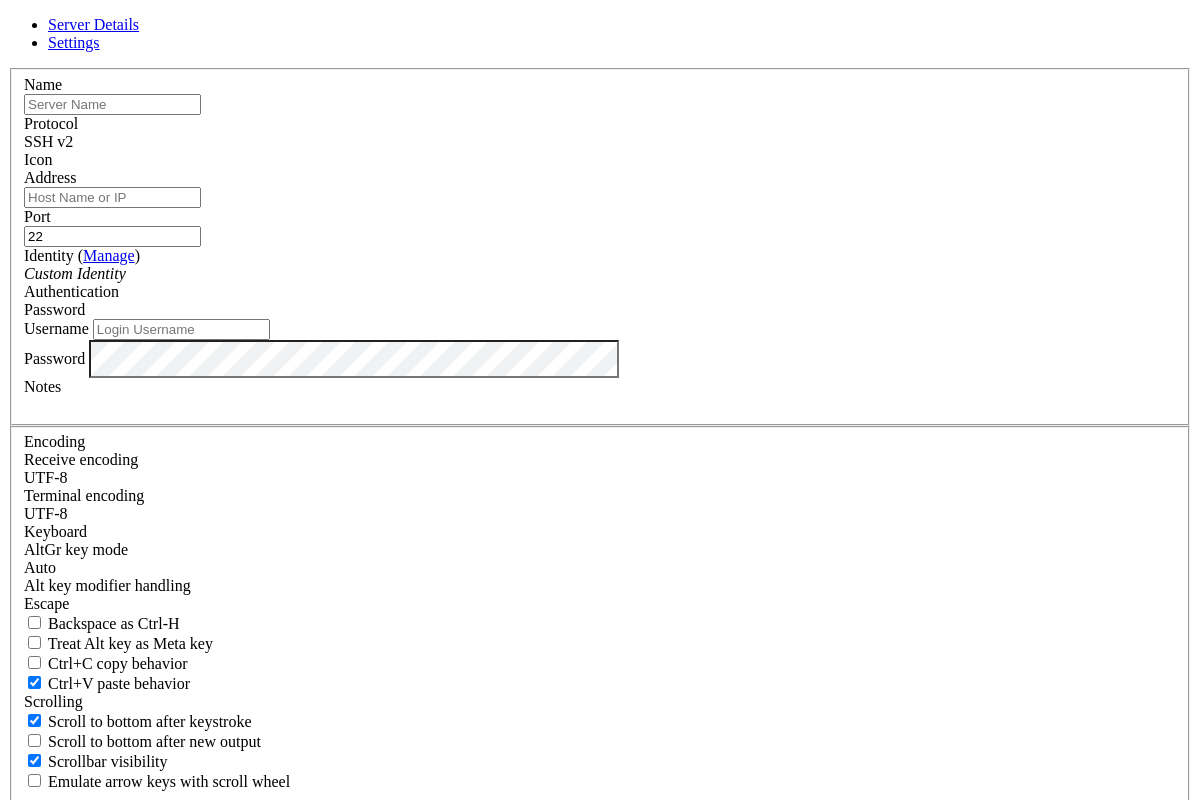 click on "Address" at bounding box center (112, 197) 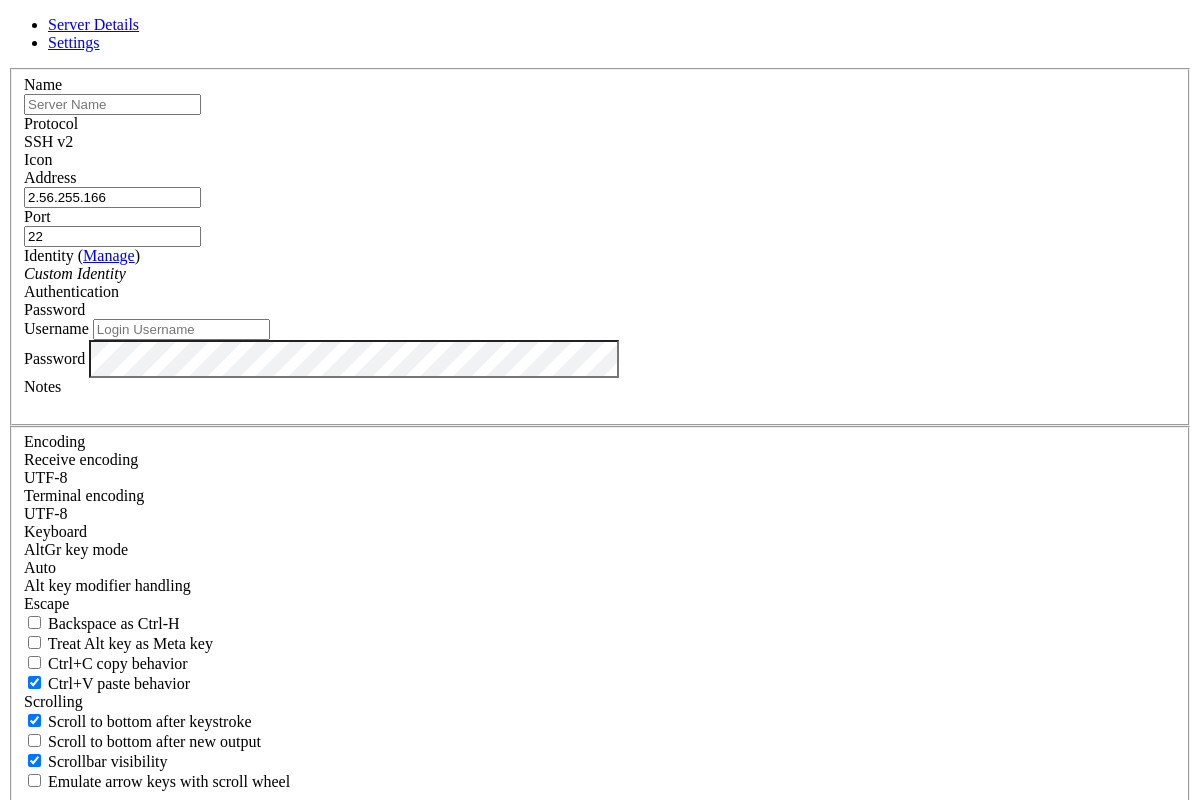 type on "2.56.255.166" 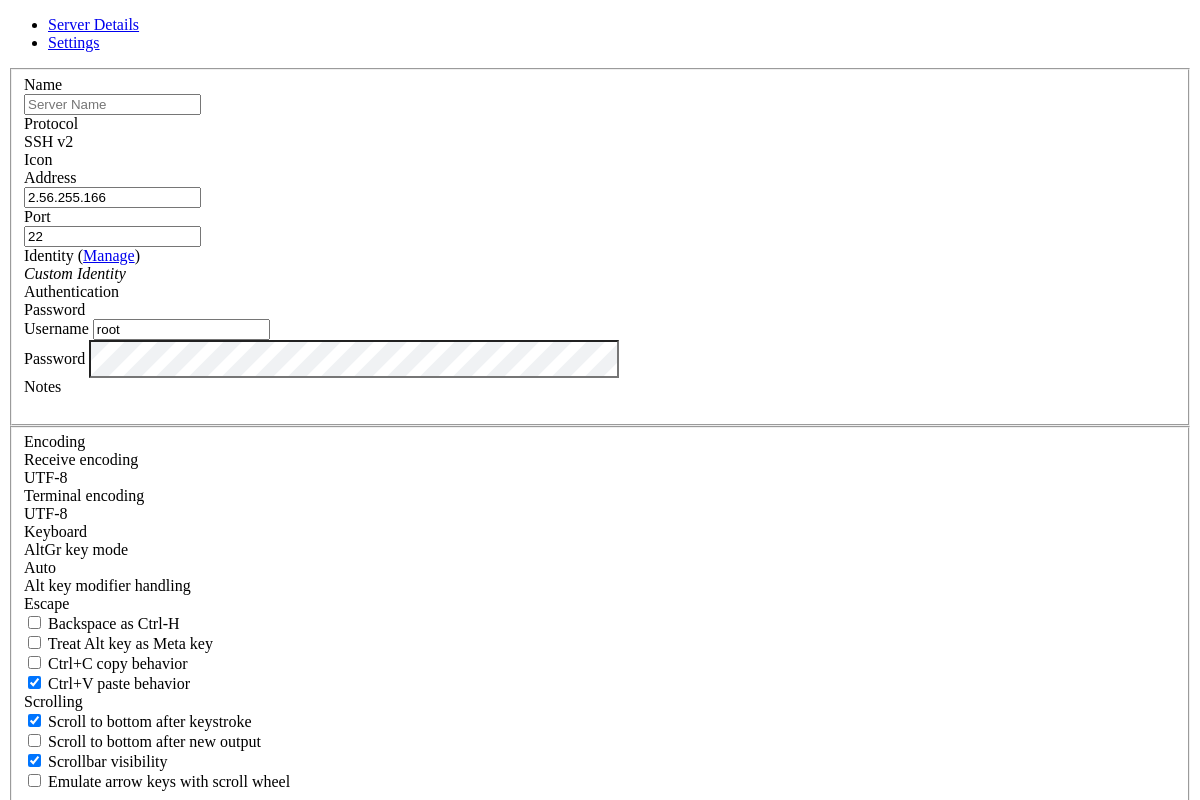 type on "root" 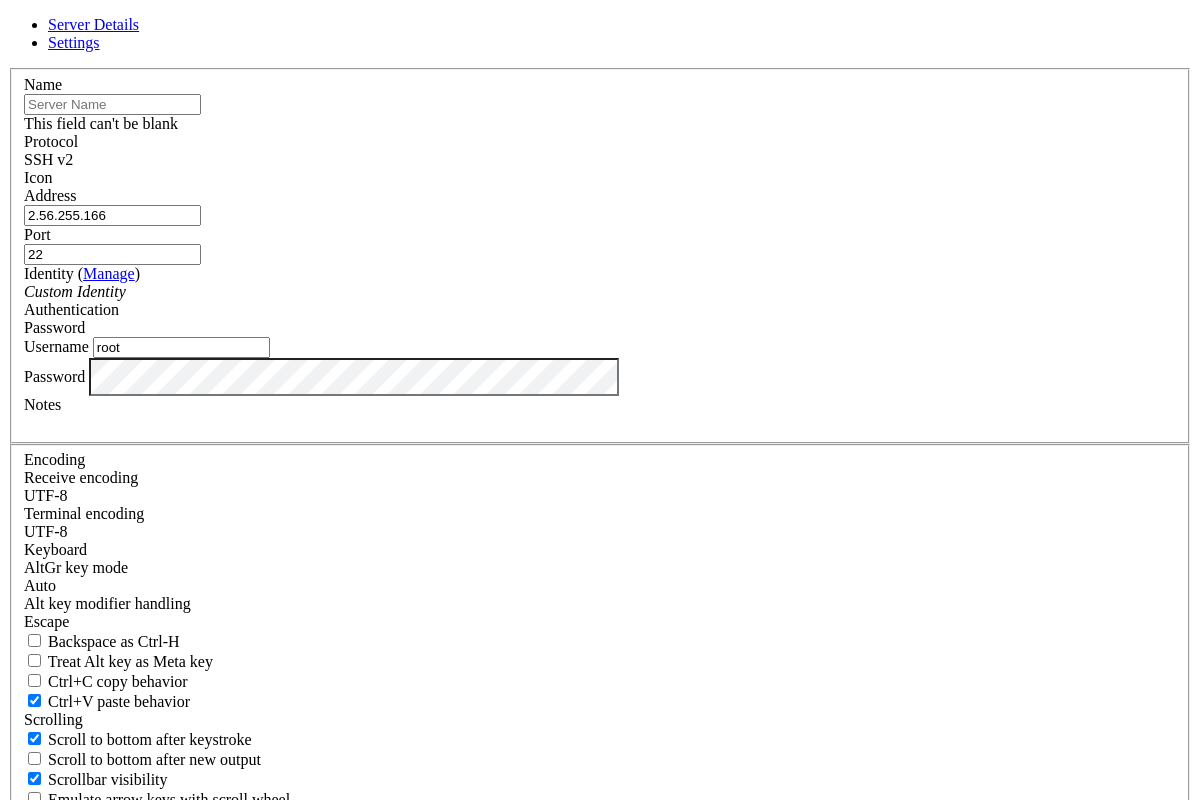 click at bounding box center (112, 104) 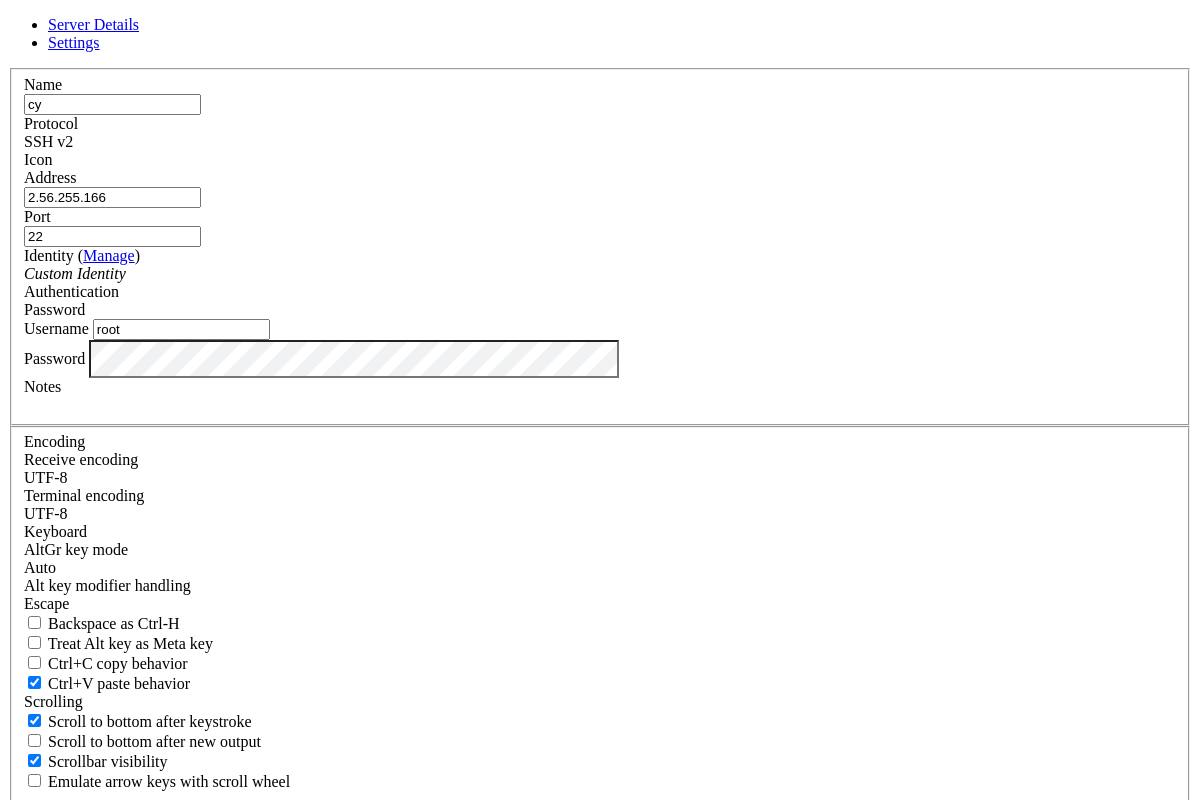 type on "cy" 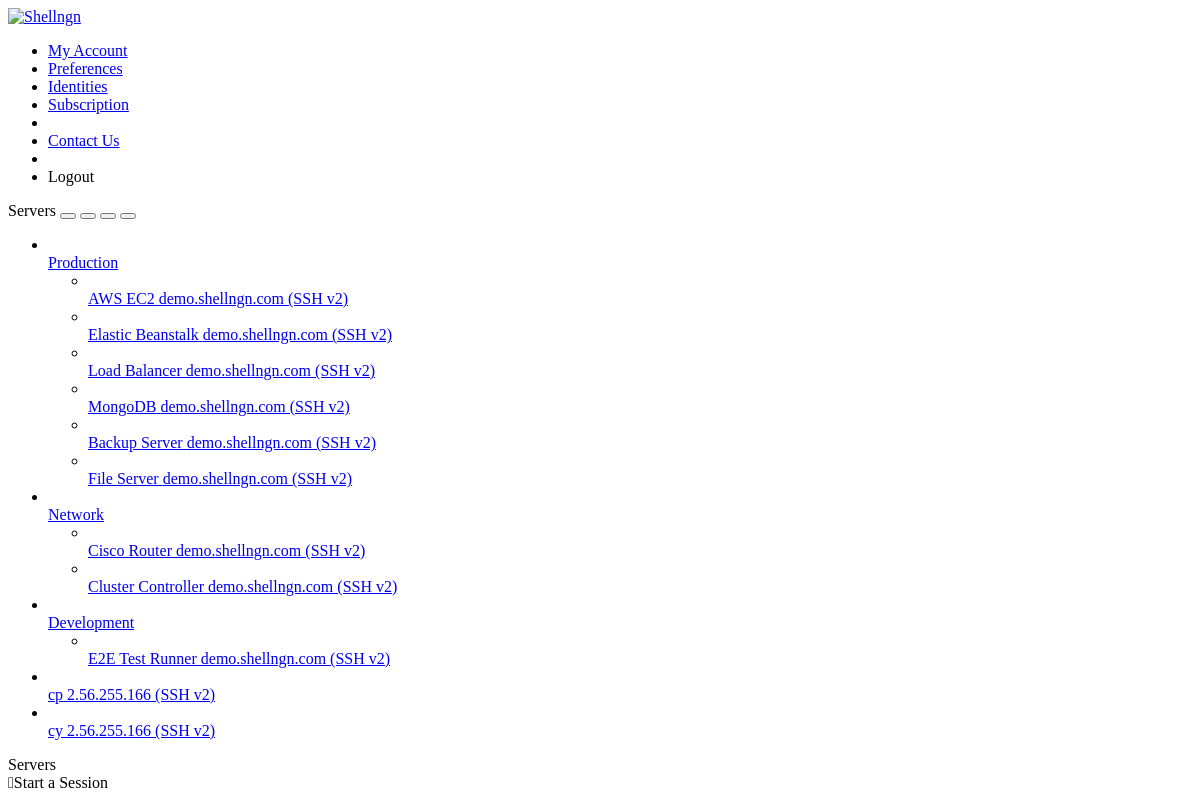 scroll, scrollTop: 60, scrollLeft: 0, axis: vertical 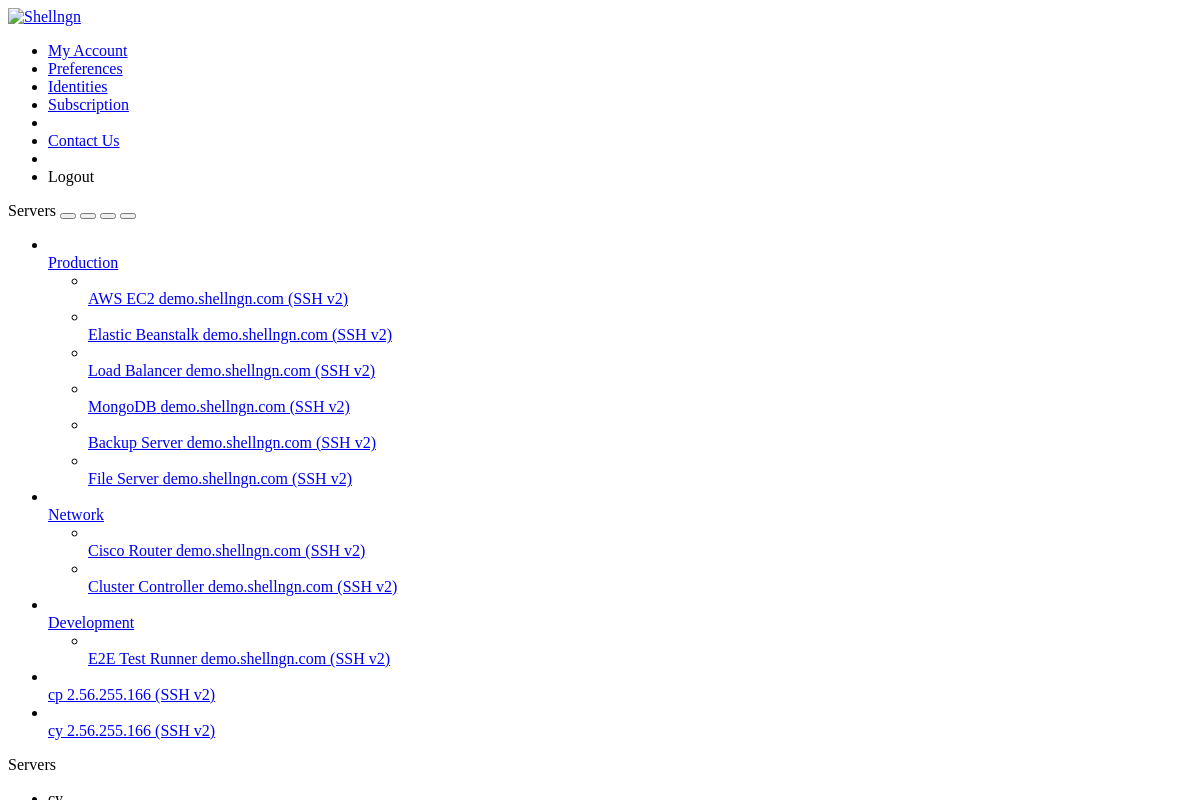 click on "2.56.255.166 (SSH v2)" at bounding box center (141, 694) 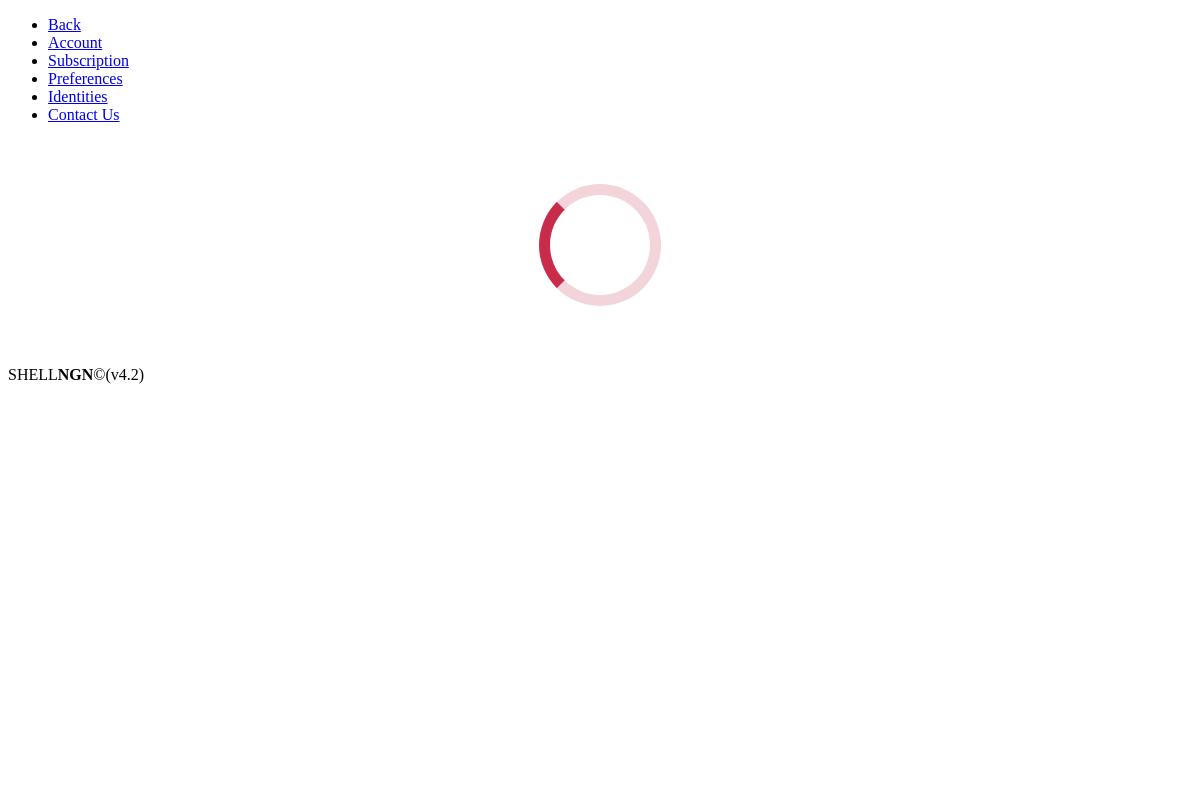 click on "Account" at bounding box center [75, 42] 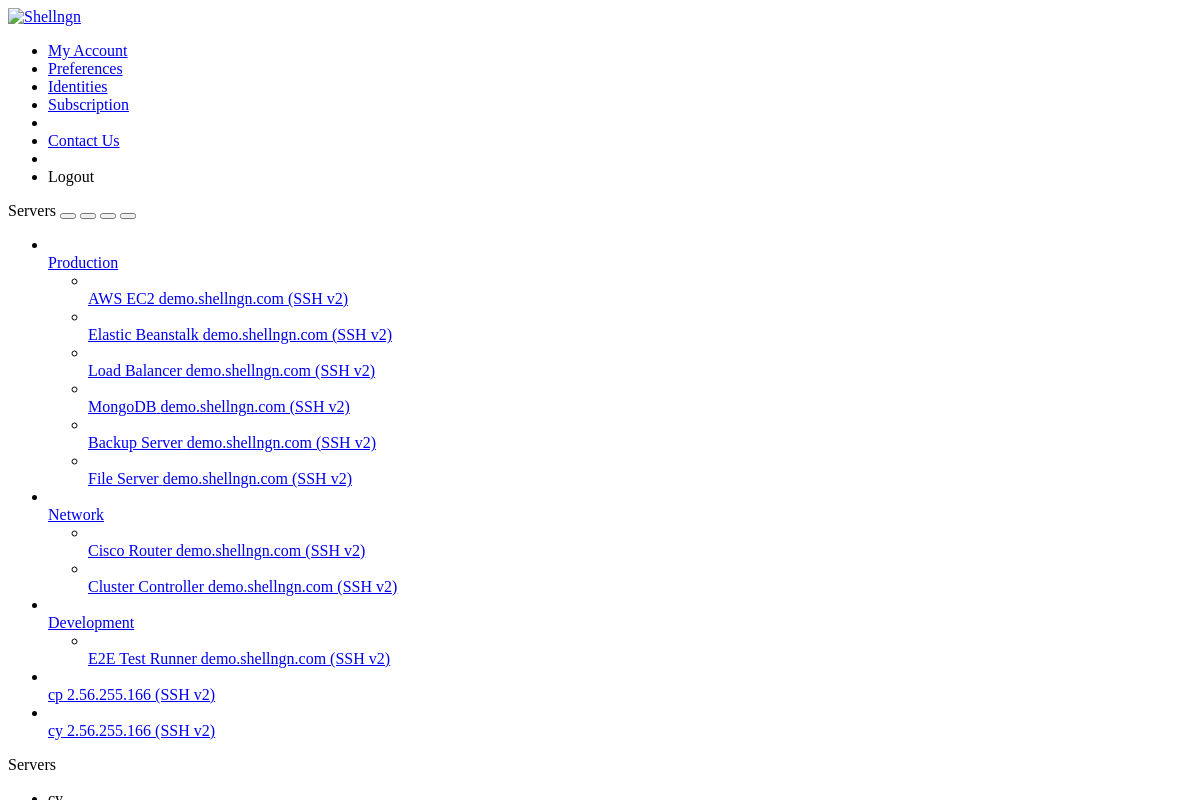 scroll, scrollTop: 0, scrollLeft: 0, axis: both 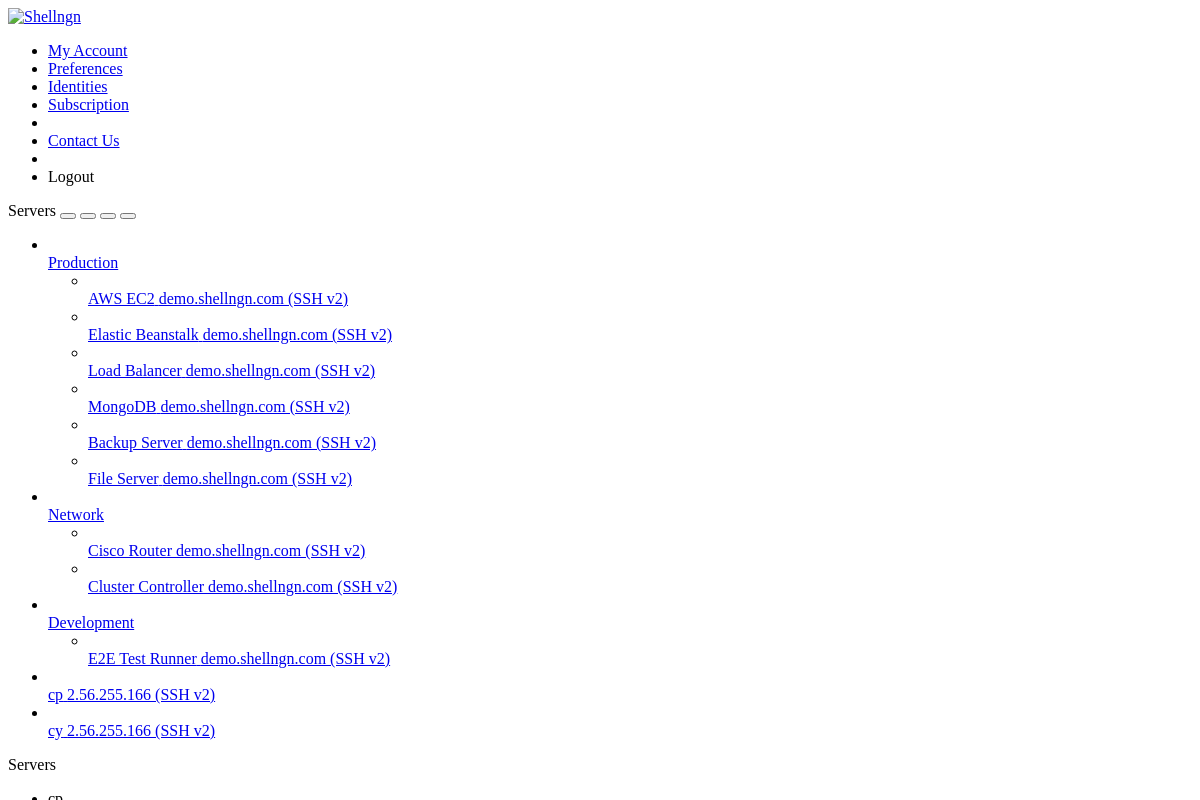 click on "Your trial period has ended" at bounding box center [101, 1174] 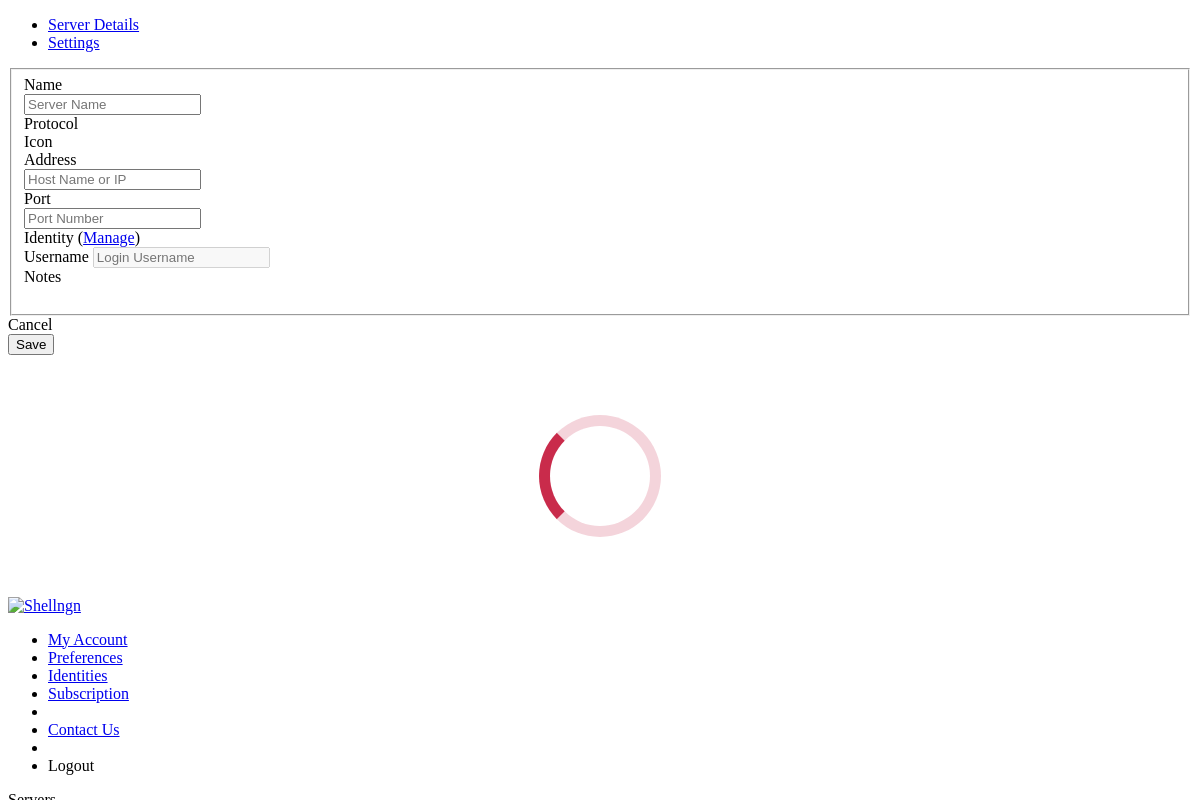 type on "cp" 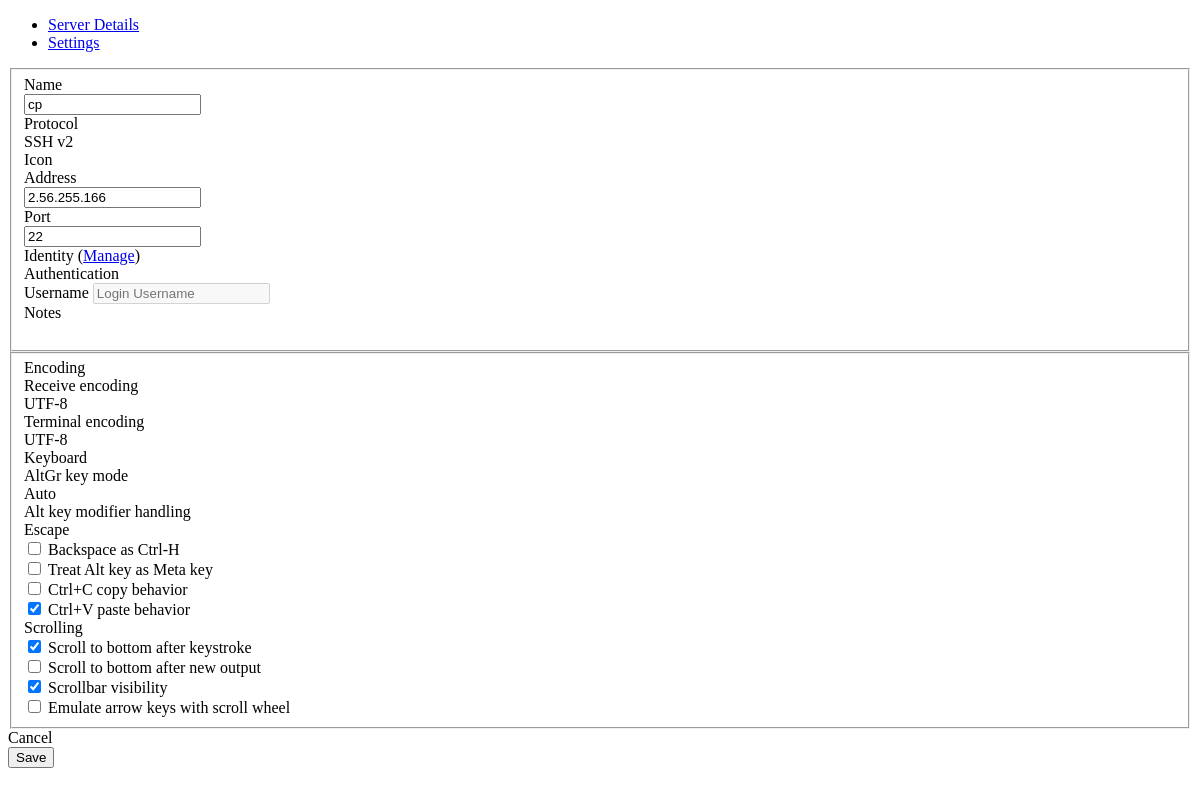 type on "root" 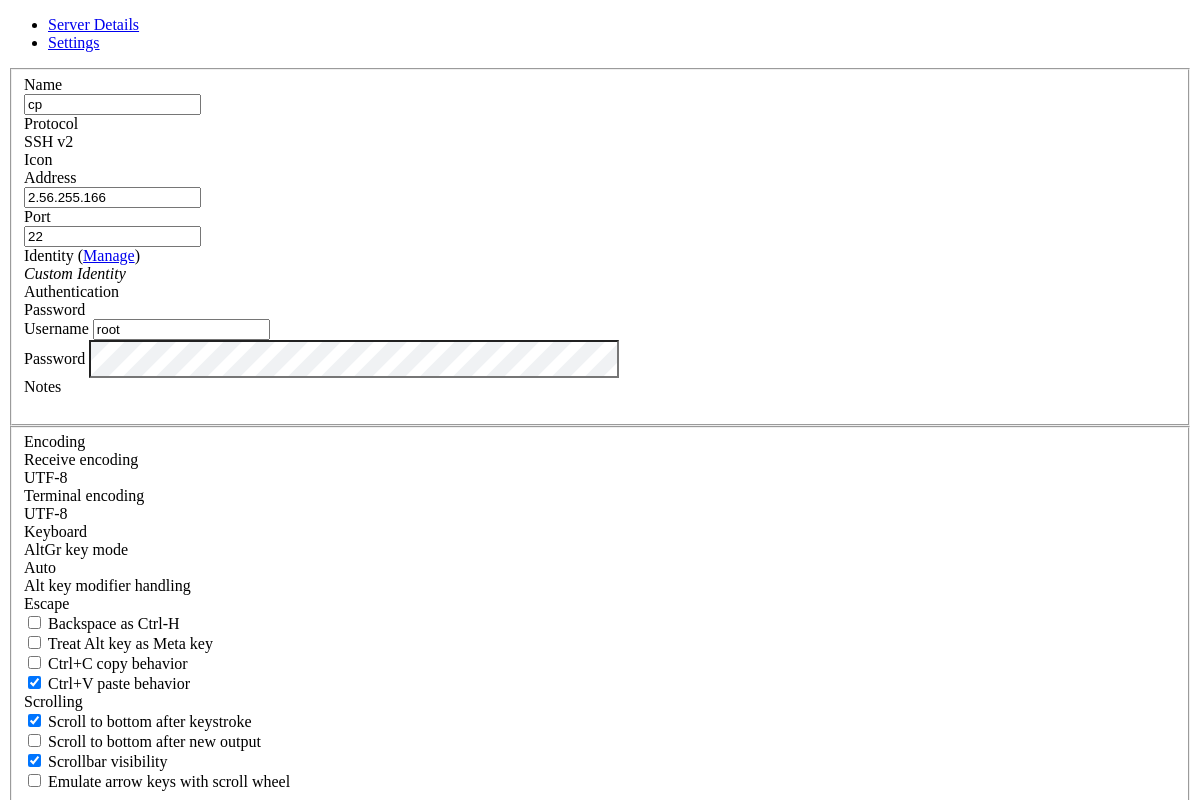 click on "Cancel" at bounding box center (600, 812) 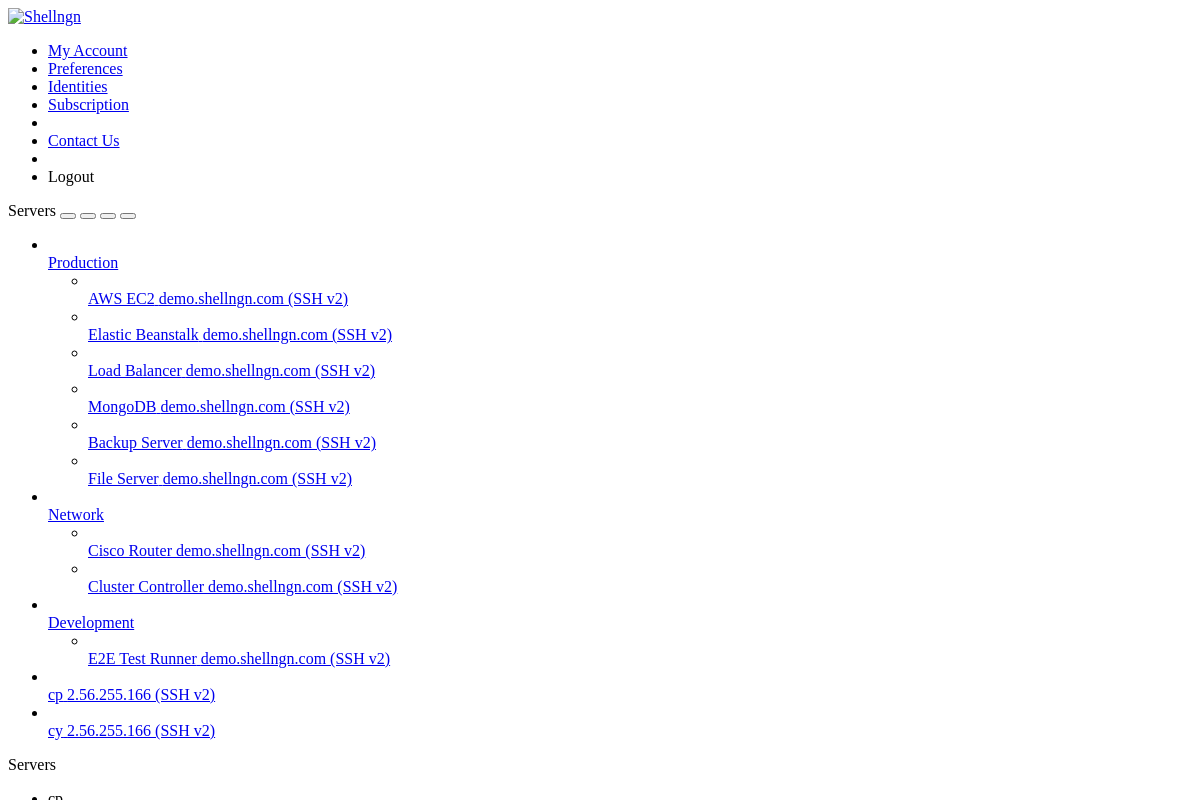 click on "2.56.255.166 (SSH v2)" at bounding box center [141, 730] 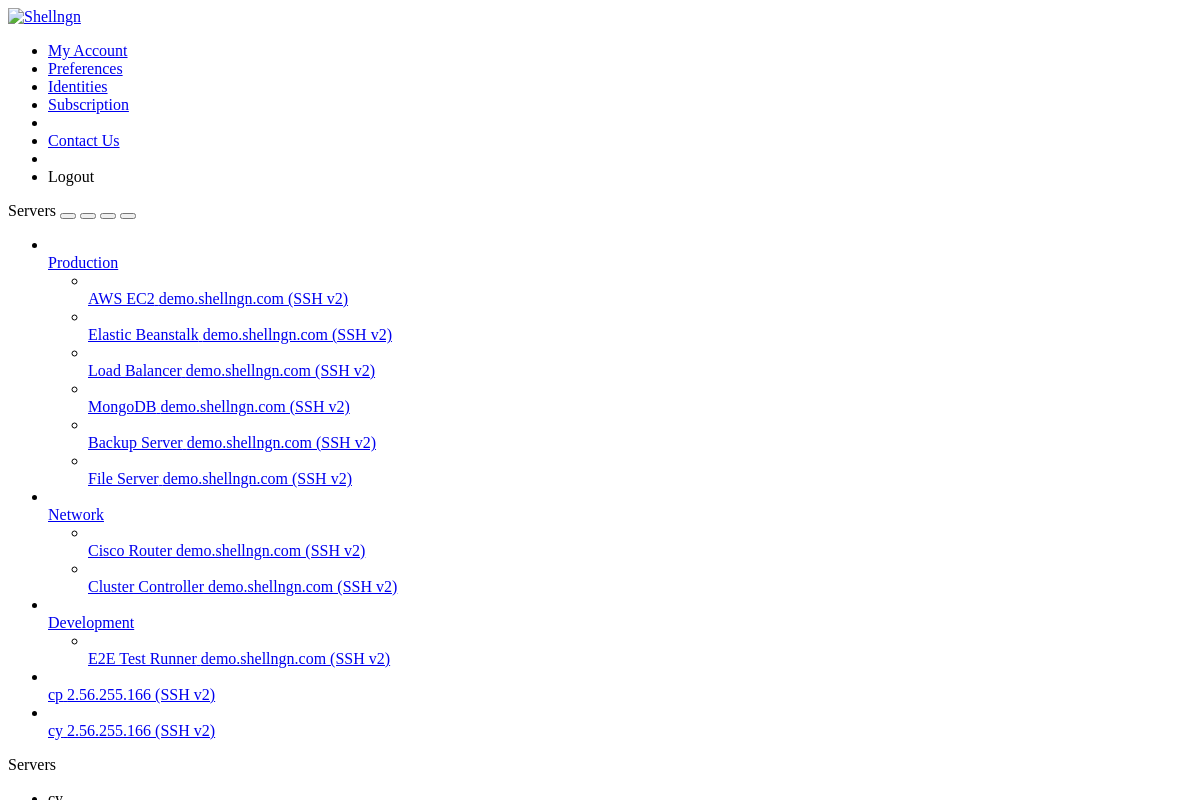 click on "" at bounding box center [620, 817] 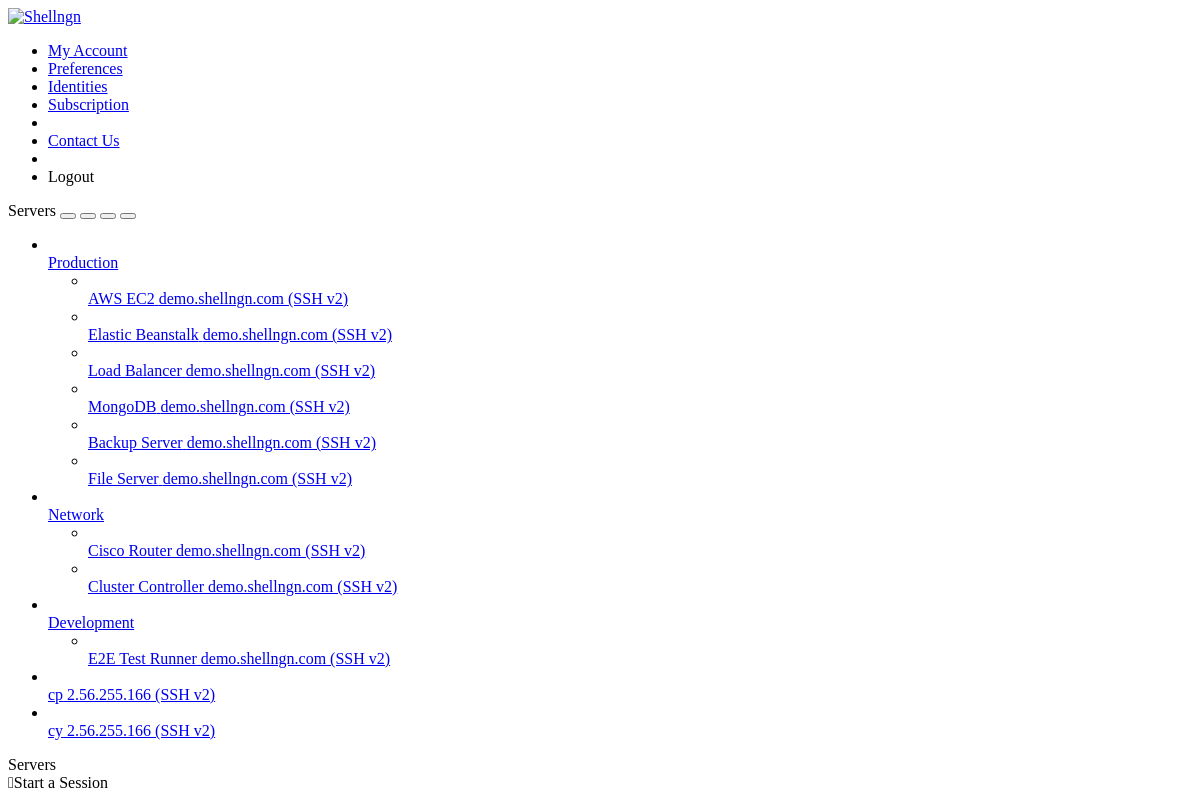 click on "2.56.255.166 (SSH v2)" at bounding box center (141, 730) 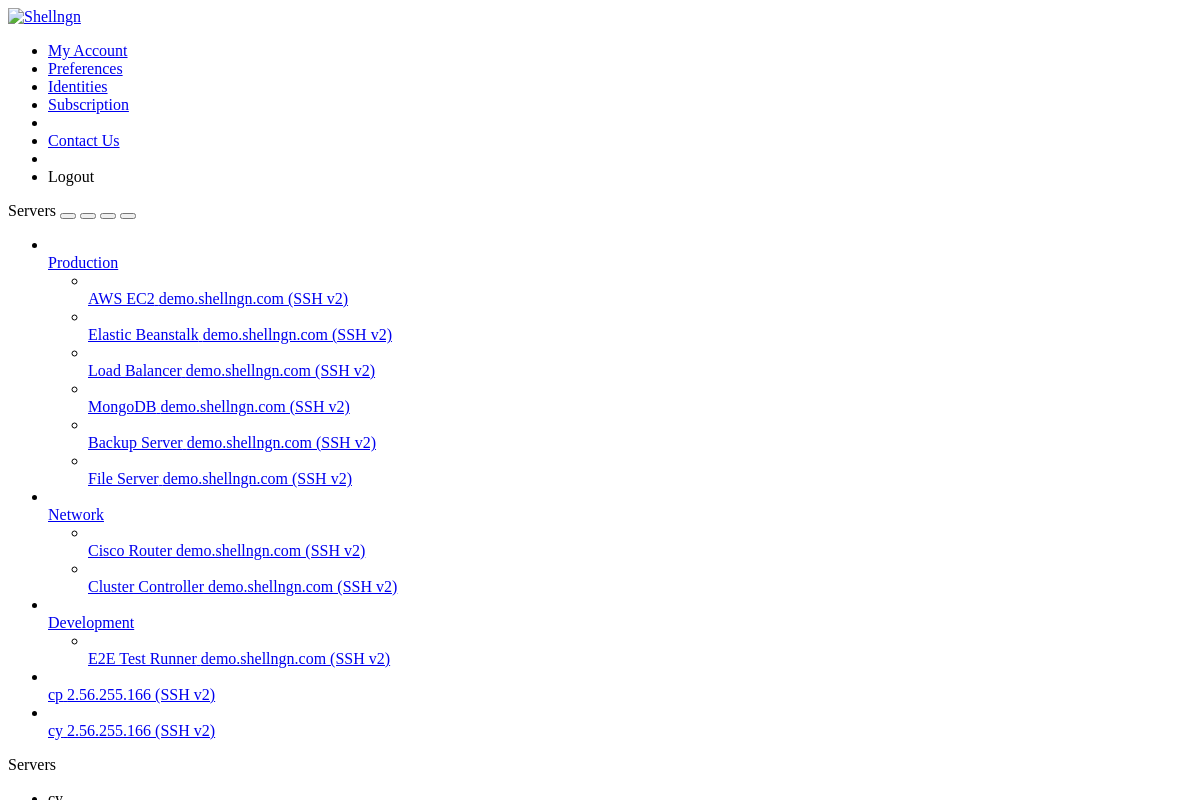 scroll, scrollTop: 0, scrollLeft: 0, axis: both 